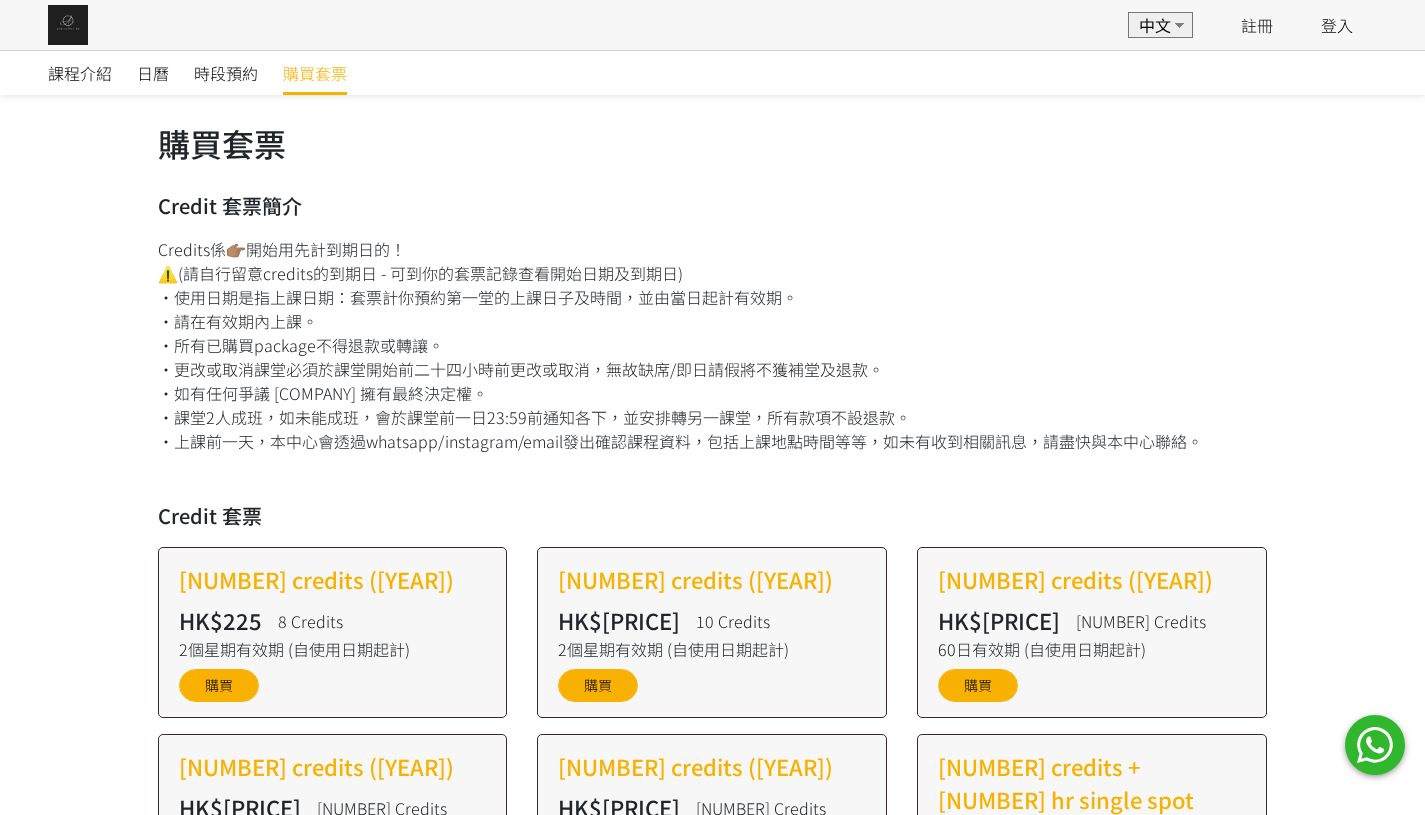 scroll, scrollTop: 356, scrollLeft: 0, axis: vertical 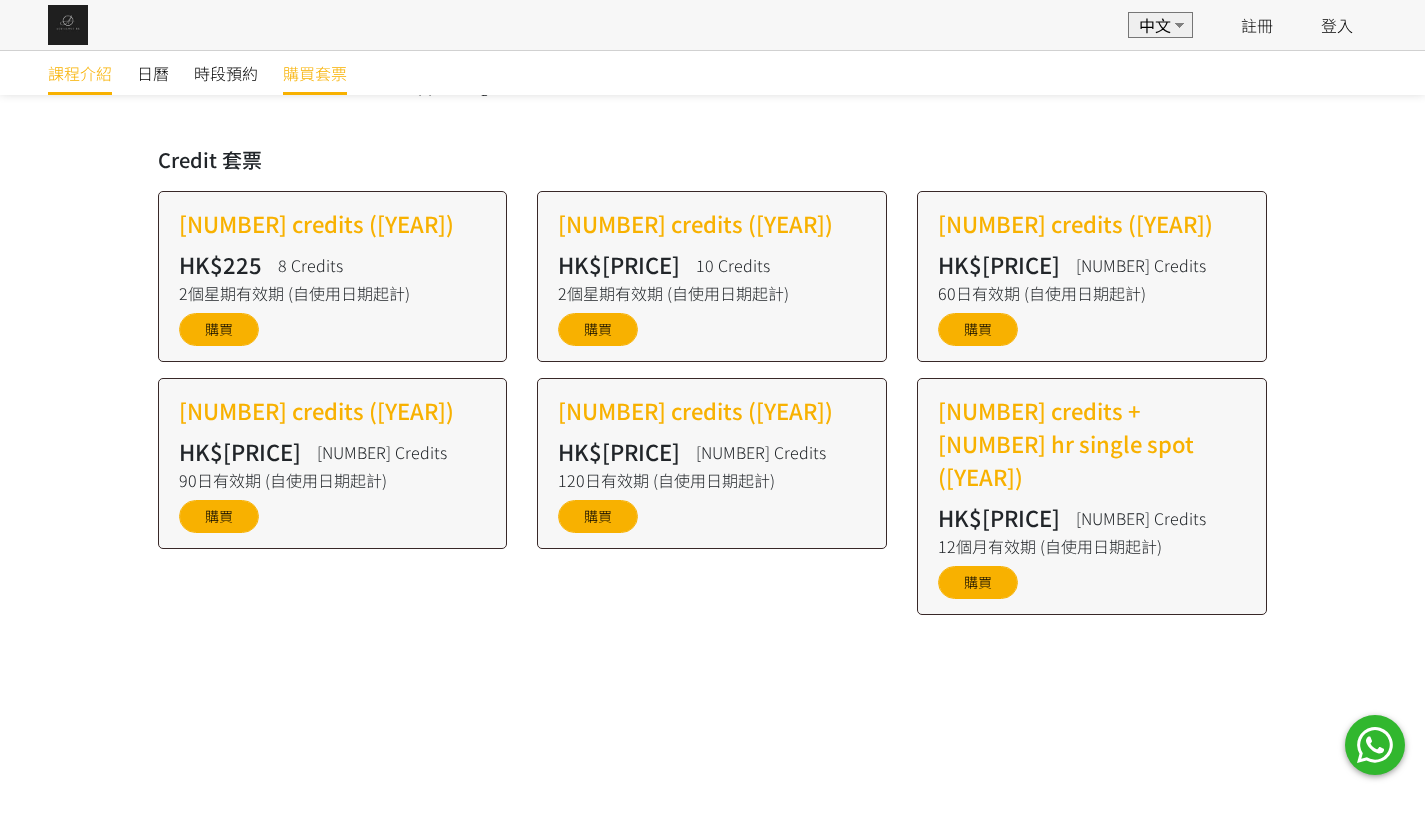 click on "課程介紹" at bounding box center [80, 73] 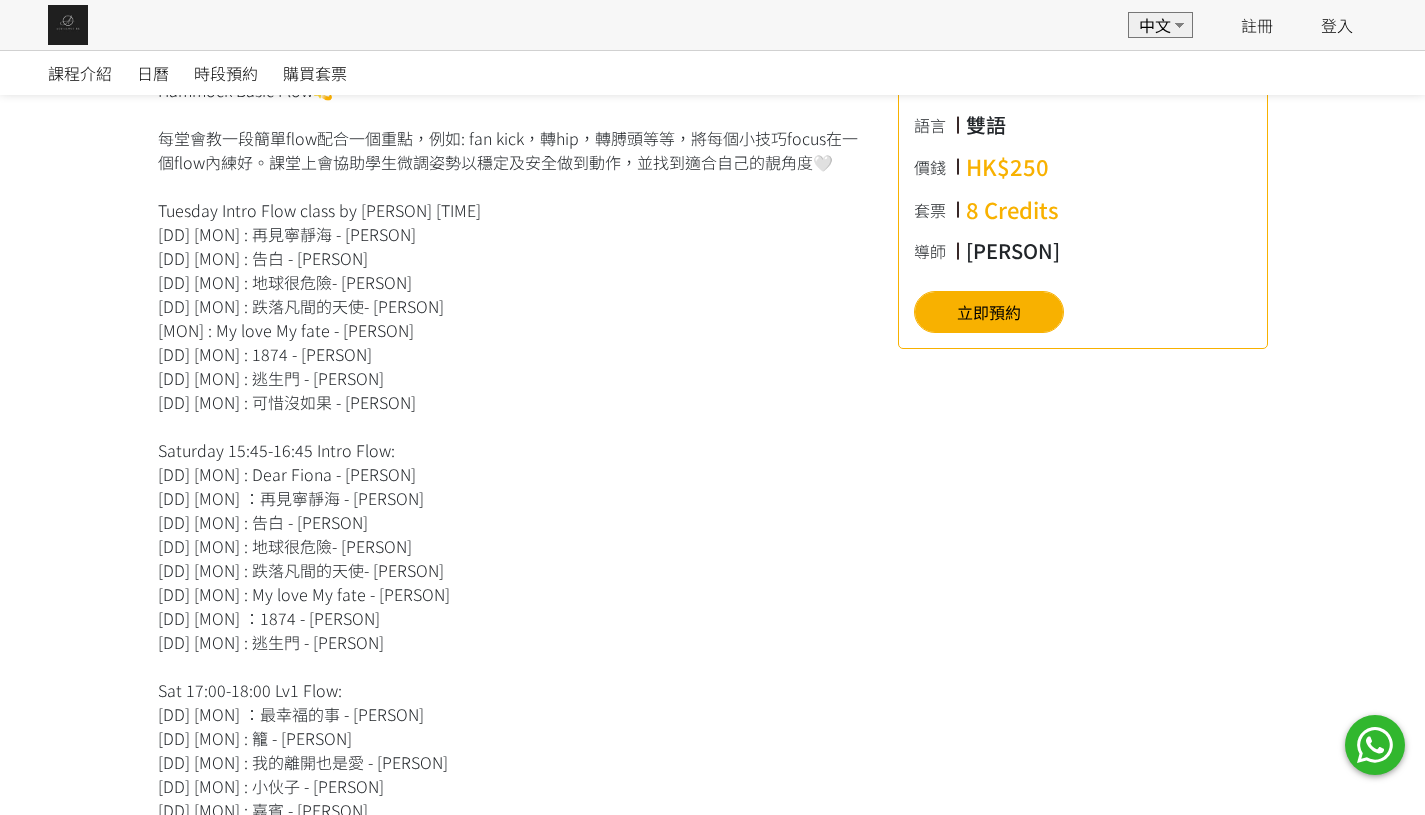 scroll, scrollTop: 605, scrollLeft: 0, axis: vertical 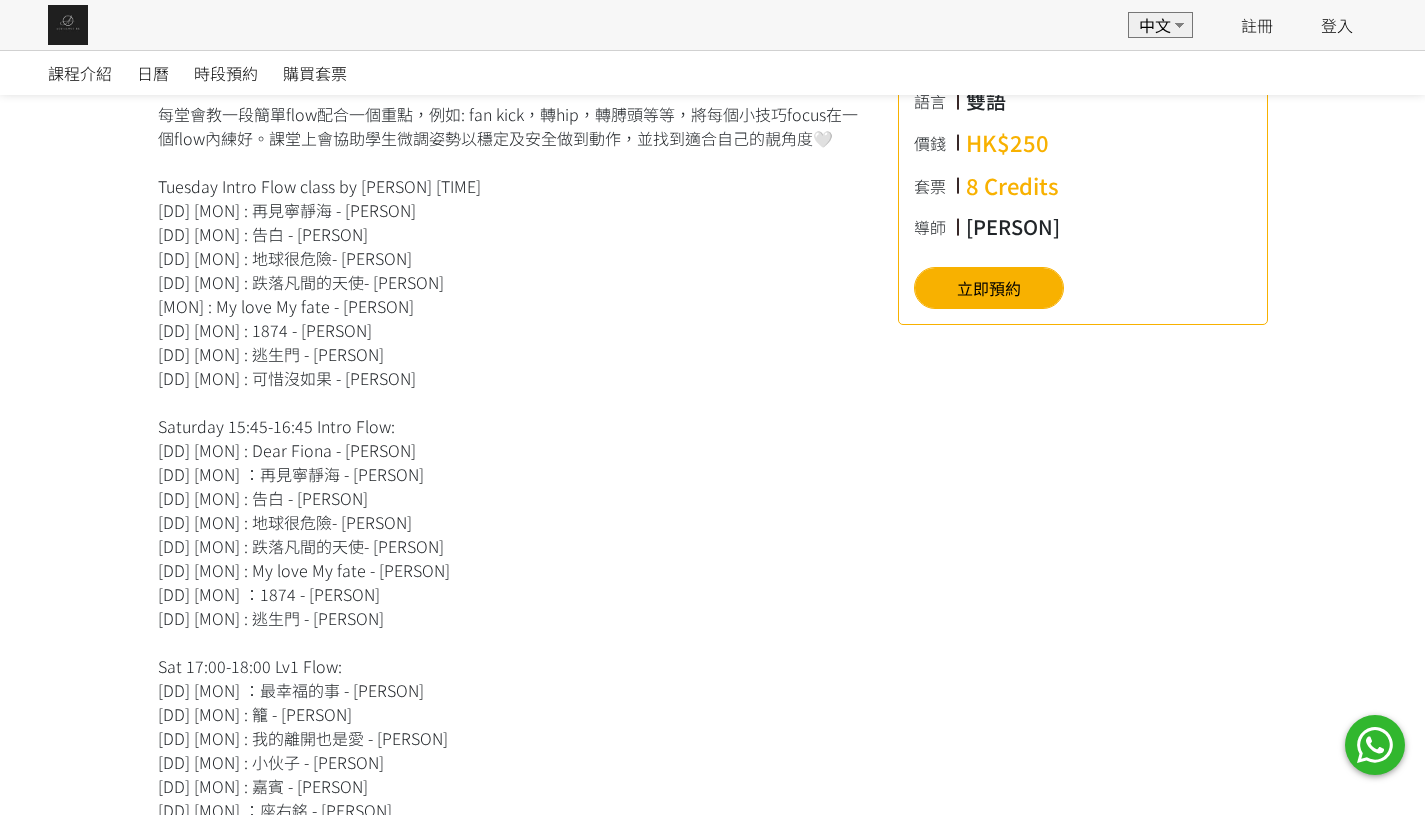 click on "Hammock Basic Flow💫
每堂會教一段簡單flow配合一個重點，例如: fan kick，轉hip，轉膊頭等等，將每個小技巧focus在一個flow內練好。課堂上會協助學生微調姿勢以穩定及安全做到動作，並找到適合自己的靚角度🤍
Tuesday Intro Flow class by [PERSON] [TIME]
[DD] [MON] : 再見寧靜海 - [PERSON]
[DD] [MON]  : 告白 - [PERSON]
[DD] [MON] : 地球很危險- [PERSON]
[DD] [MON] : 跌落凡間的天使- [PERSON]
[MON] : My love My fate - [PERSON]
[DD] [MON]   ：1874 - [PERSON]
[DD] [MON]  : 逃生門 - [PERSON]
[DD] [MON] : 可惜沒如果 - [PERSON]
Saturday [TIME] Intro Flow:
[DD] [MON] :  Dear Fiona - [PERSON]
[DD] [MON]  ：再見寧靜海 - [PERSON]
[DD] [MON]  : 告白 - [PERSON]
[DD] [MON] : 地球很危險- [PERSON]
[DD] [MON] : 跌落凡間的天使- [PERSON]
[DD] [MON] :  My love My fate - [PERSON]
[DD] [MON]   ：1874 - [PERSON]
[DD] [MON]   : 逃生門 - [PERSON]
Sat [TIME] Lv1 Flow:
[DD] [MON] ：最幸福的事 - [PERSON]
[DD] [MON]   : 籠 - [PERSON]" at bounding box center (513, 750) 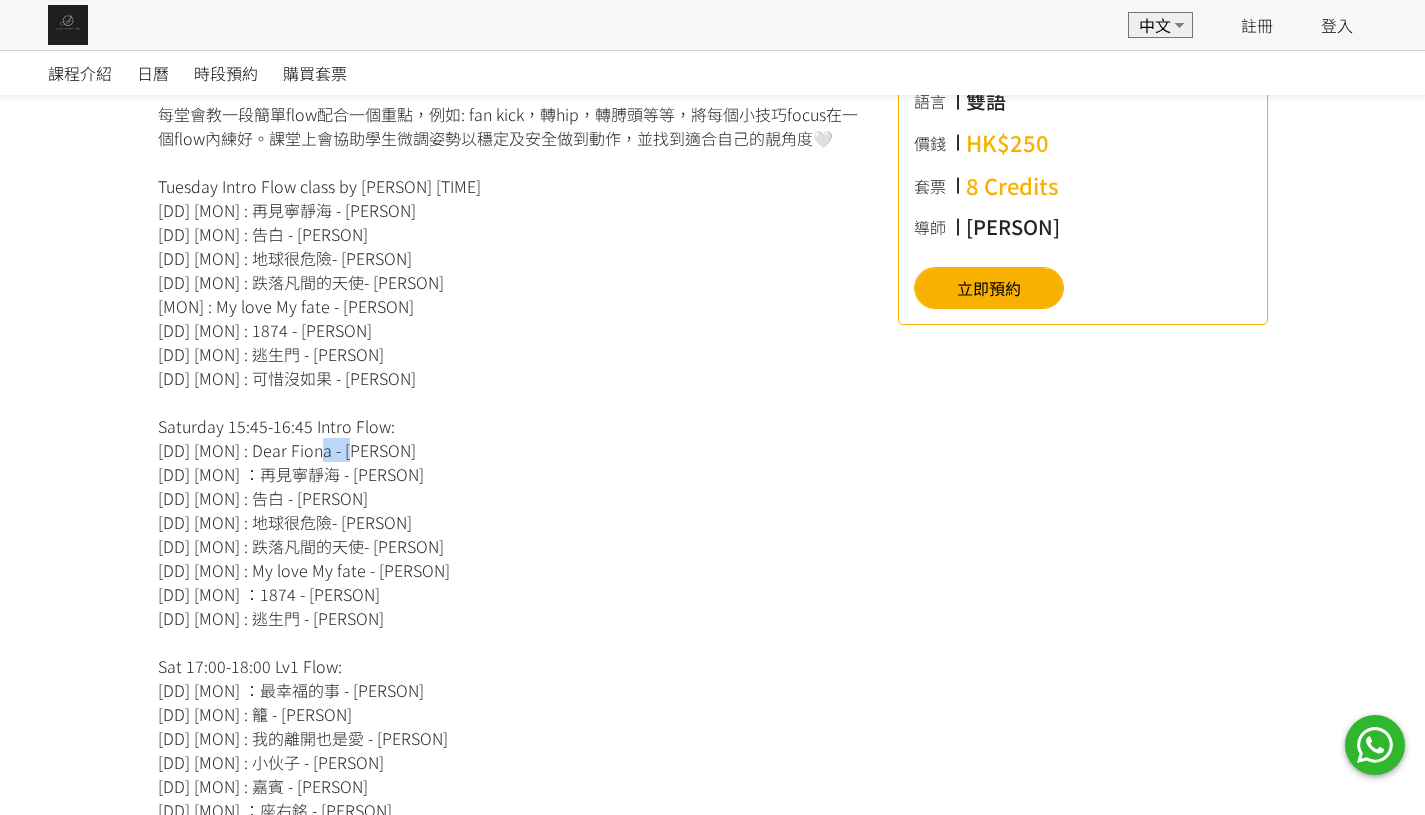 click on "Hammock Basic Flow💫
每堂會教一段簡單flow配合一個重點，例如: fan kick，轉hip，轉膊頭等等，將每個小技巧focus在一個flow內練好。課堂上會協助學生微調姿勢以穩定及安全做到動作，並找到適合自己的靚角度🤍
Tuesday Intro Flow class by [PERSON] [TIME]
[DD] [MON] : 再見寧靜海 - [PERSON]
[DD] [MON]  : 告白 - [PERSON]
[DD] [MON] : 地球很危險- [PERSON]
[DD] [MON] : 跌落凡間的天使- [PERSON]
[MON] : My love My fate - [PERSON]
[DD] [MON]   ：1874 - [PERSON]
[DD] [MON]  : 逃生門 - [PERSON]
[DD] [MON] : 可惜沒如果 - [PERSON]
Saturday [TIME] Intro Flow:
[DD] [MON] :  Dear Fiona - [PERSON]
[DD] [MON]  ：再見寧靜海 - [PERSON]
[DD] [MON]  : 告白 - [PERSON]
[DD] [MON] : 地球很危險- [PERSON]
[DD] [MON] : 跌落凡間的天使- [PERSON]
[DD] [MON] :  My love My fate - [PERSON]
[DD] [MON]   ：1874 - [PERSON]
[DD] [MON]   : 逃生門 - [PERSON]
Sat [TIME] Lv1 Flow:
[DD] [MON] ：最幸福的事 - [PERSON]
[DD] [MON]   : 籠 - [PERSON]" at bounding box center [513, 750] 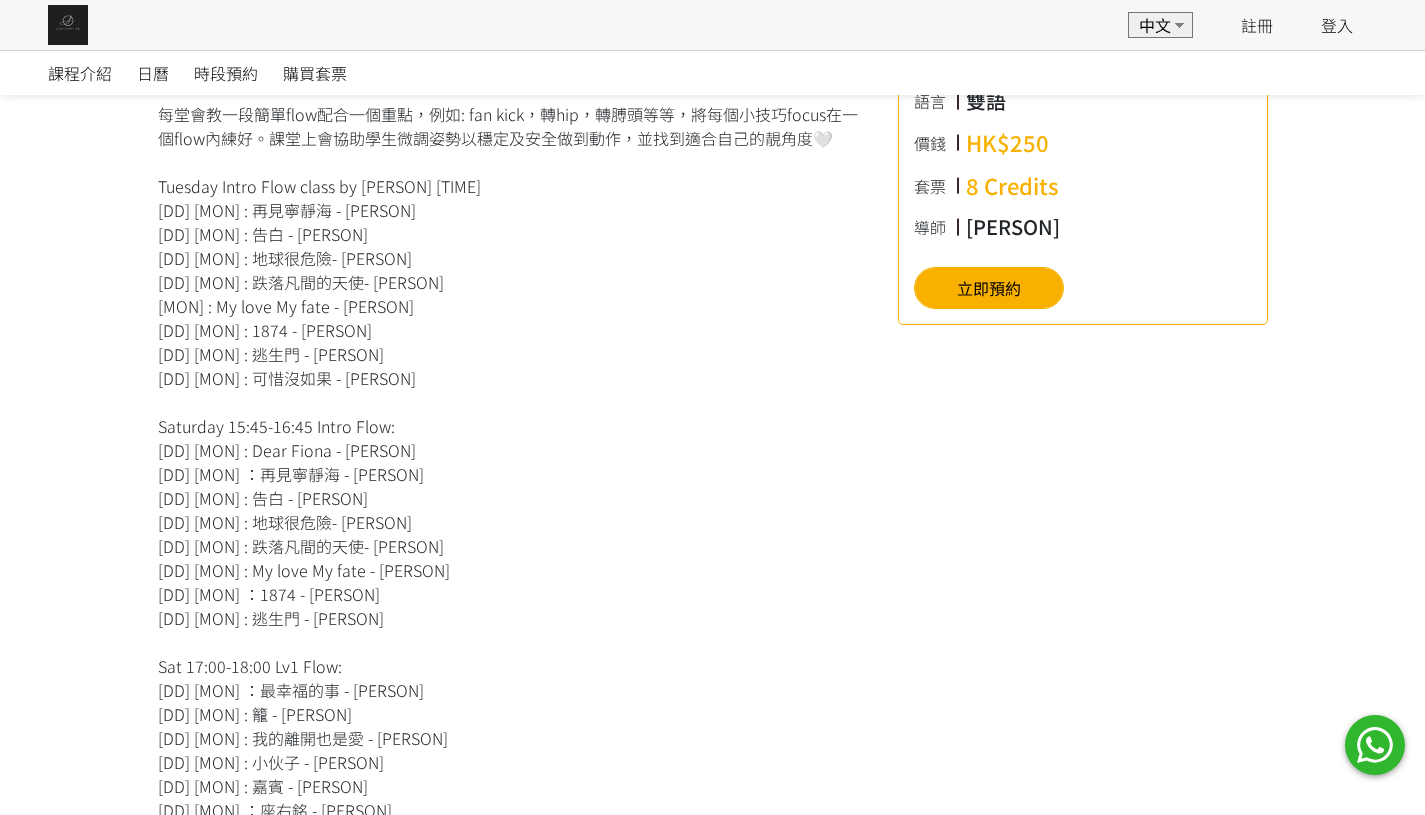 click on "Hammock Basic Flow💫
每堂會教一段簡單flow配合一個重點，例如: fan kick，轉hip，轉膊頭等等，將每個小技巧focus在一個flow內練好。課堂上會協助學生微調姿勢以穩定及安全做到動作，並找到適合自己的靚角度🤍
Tuesday Intro Flow class by [PERSON] [TIME]
[DD] [MON] : 再見寧靜海 - [PERSON]
[DD] [MON]  : 告白 - [PERSON]
[DD] [MON] : 地球很危險- [PERSON]
[DD] [MON] : 跌落凡間的天使- [PERSON]
[MON] : My love My fate - [PERSON]
[DD] [MON]   ：1874 - [PERSON]
[DD] [MON]  : 逃生門 - [PERSON]
[DD] [MON] : 可惜沒如果 - [PERSON]
Saturday [TIME] Intro Flow:
[DD] [MON] :  Dear Fiona - [PERSON]
[DD] [MON]  ：再見寧靜海 - [PERSON]
[DD] [MON]  : 告白 - [PERSON]
[DD] [MON] : 地球很危險- [PERSON]
[DD] [MON] : 跌落凡間的天使- [PERSON]
[DD] [MON] :  My love My fate - [PERSON]
[DD] [MON]   ：1874 - [PERSON]
[DD] [MON]   : 逃生門 - [PERSON]
Sat [TIME] Lv1 Flow:
[DD] [MON] ：最幸福的事 - [PERSON]
[DD] [MON]   : 籠 - [PERSON]" at bounding box center [513, 750] 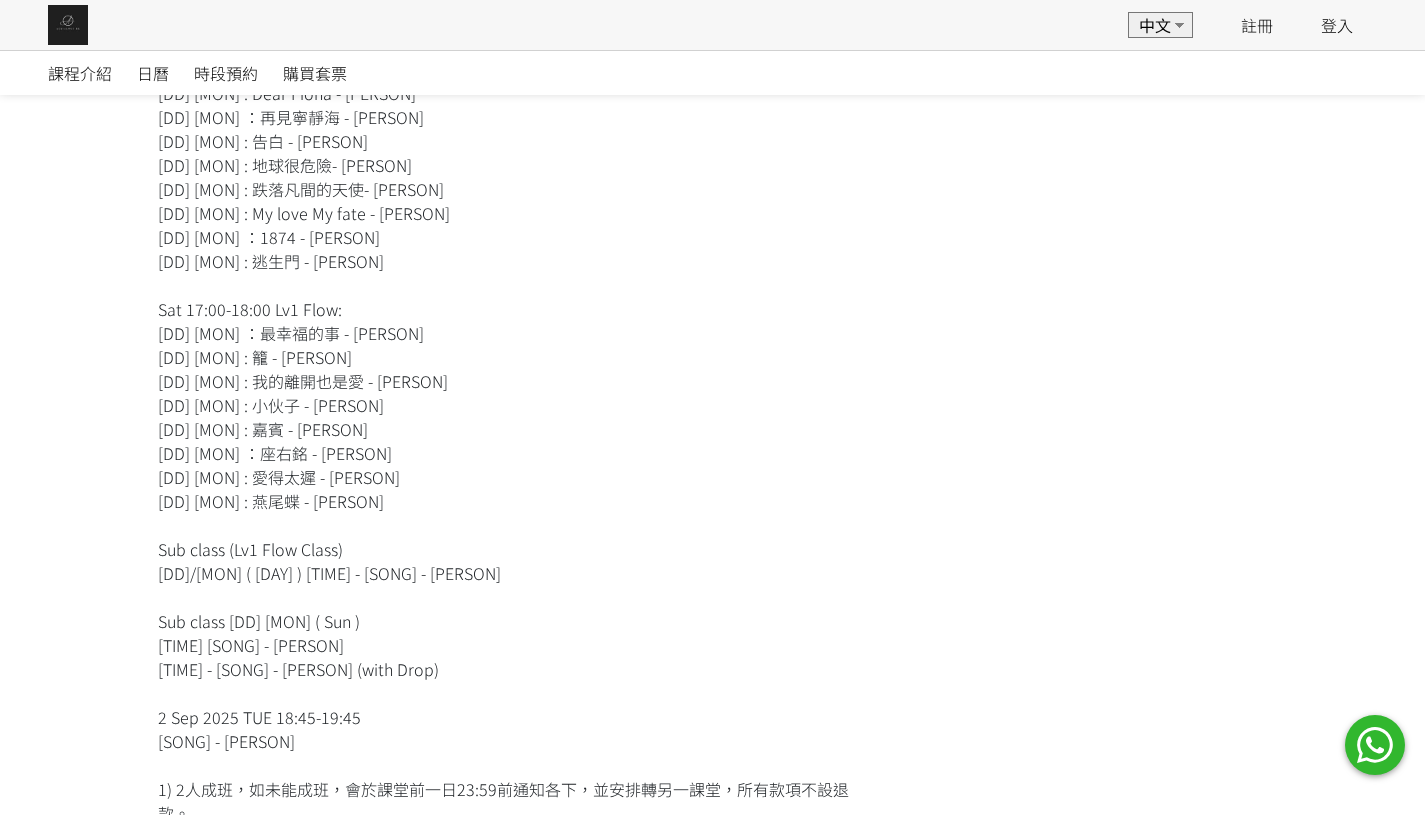 scroll, scrollTop: 966, scrollLeft: 0, axis: vertical 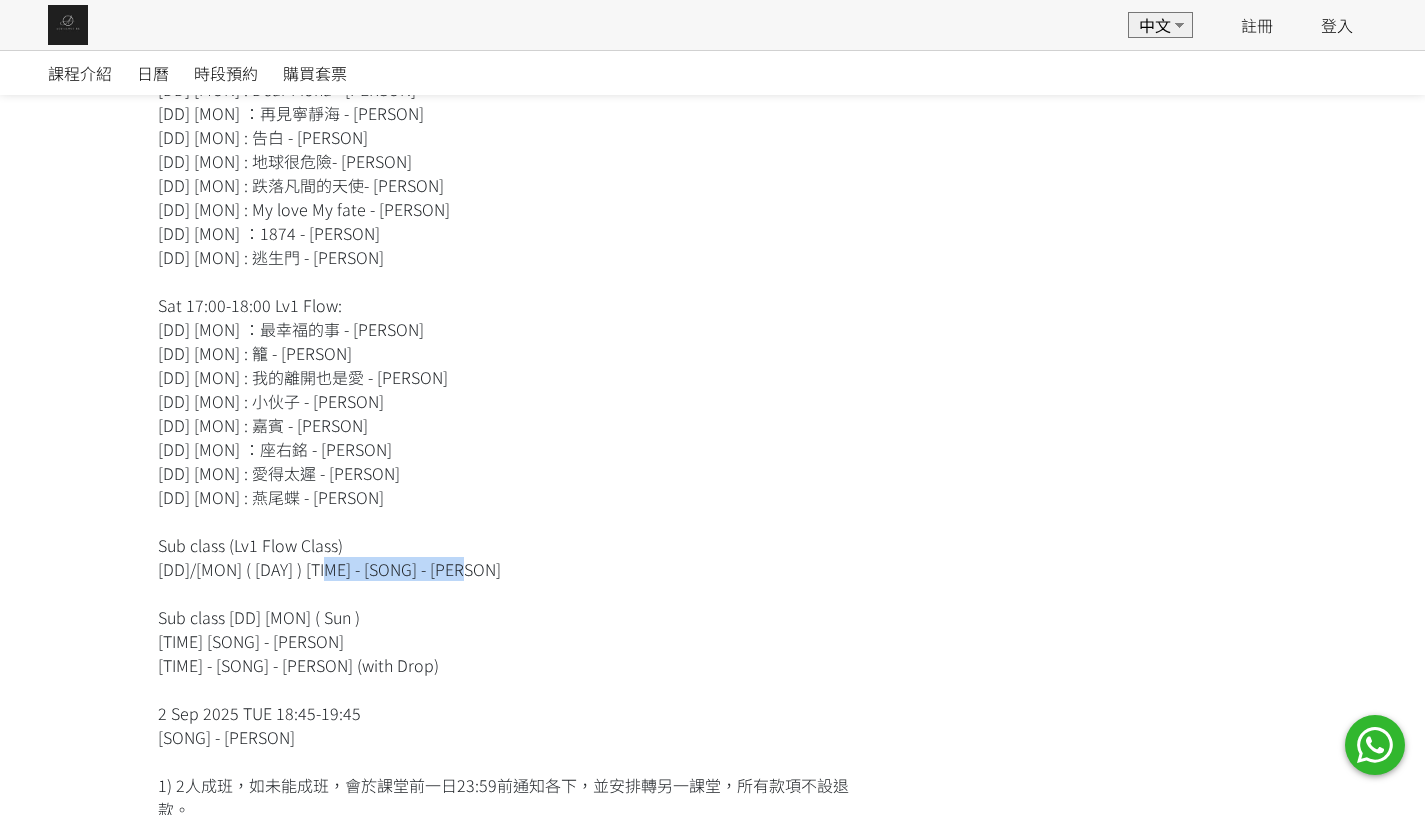 drag, startPoint x: 321, startPoint y: 572, endPoint x: 568, endPoint y: 572, distance: 247 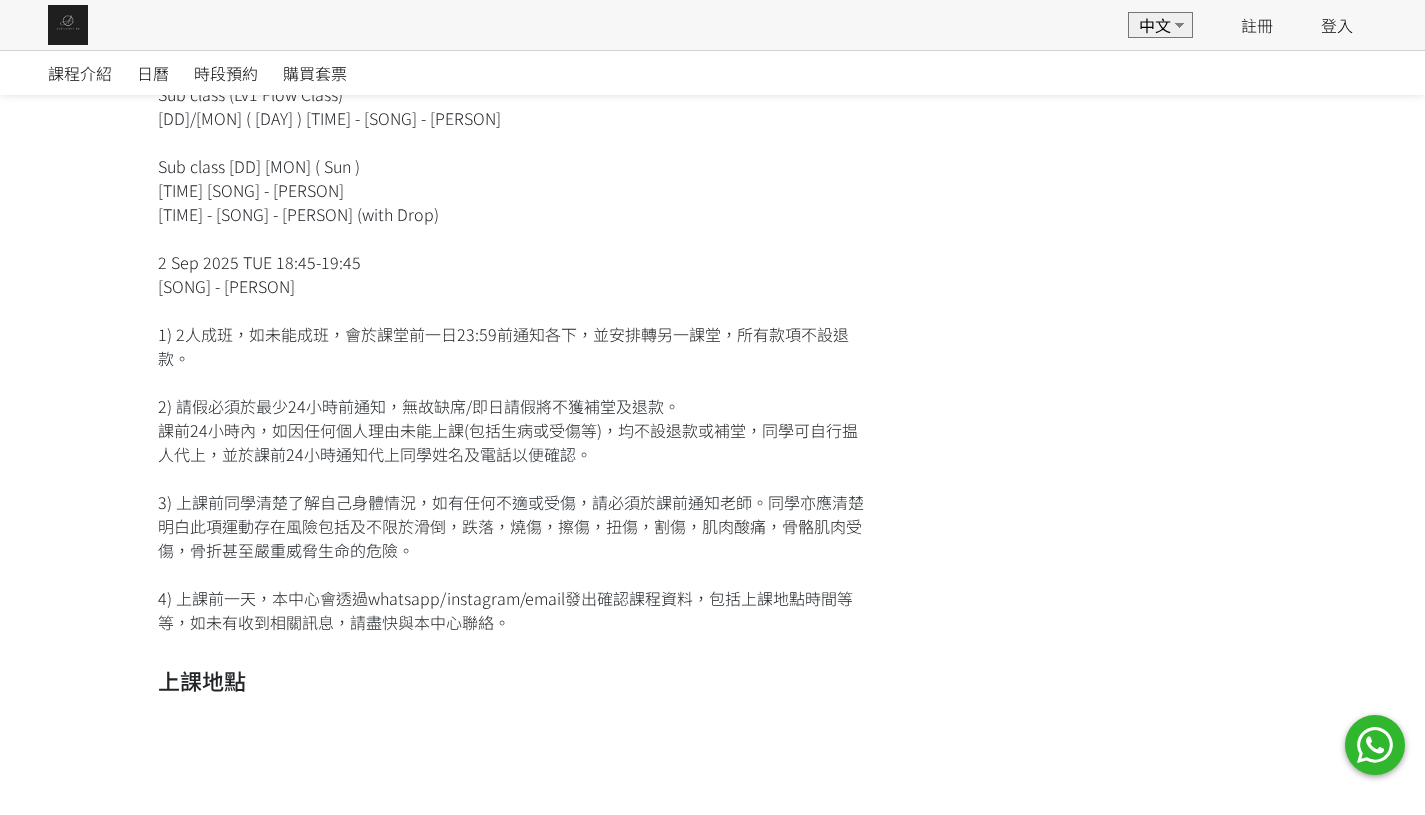 scroll, scrollTop: 1427, scrollLeft: 0, axis: vertical 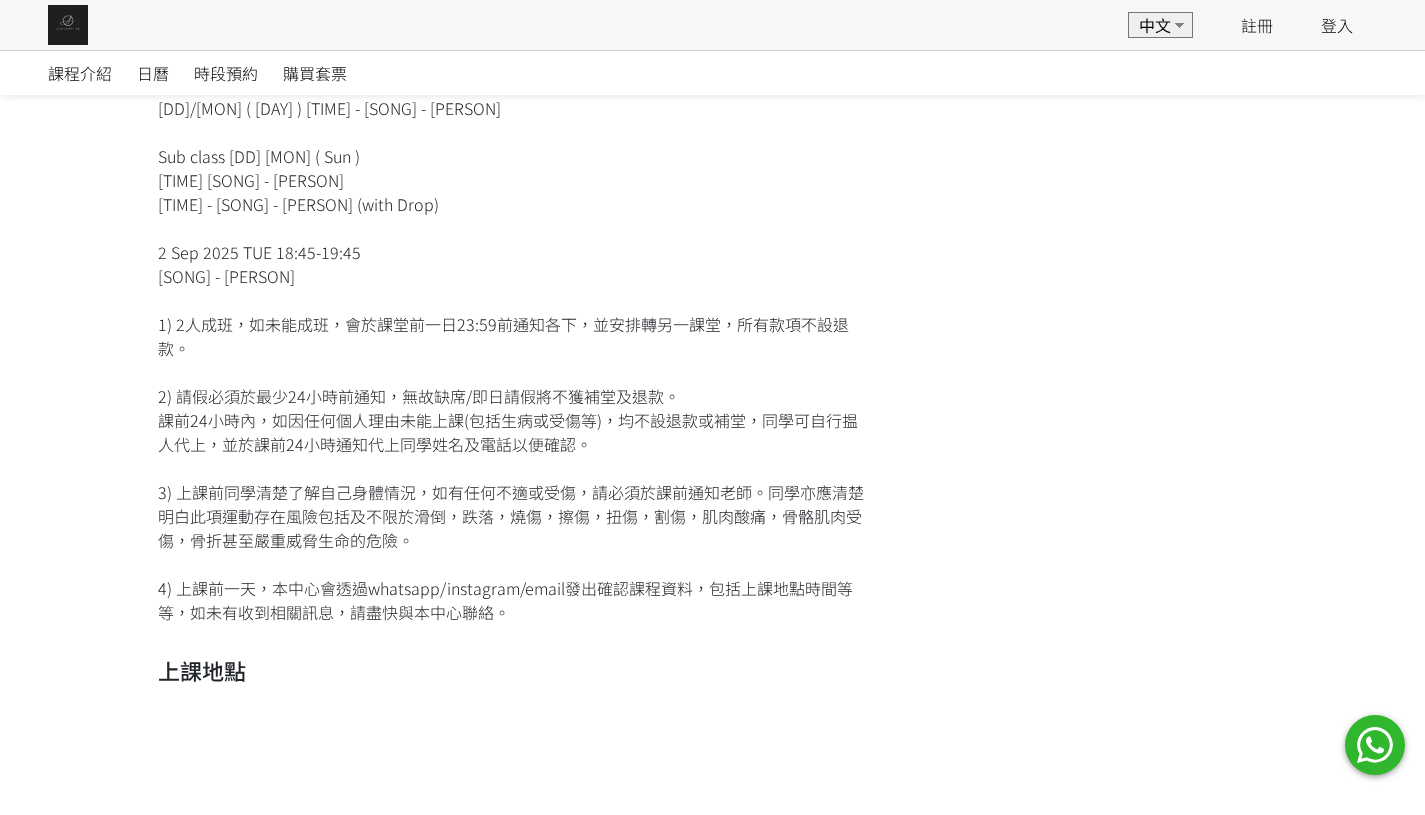 click on "Hammock Basic Flow💫
每堂會教一段簡單flow配合一個重點，例如: fan kick，轉hip，轉膊頭等等，將每個小技巧focus在一個flow內練好。課堂上會協助學生微調姿勢以穩定及安全做到動作，並找到適合自己的靚角度🤍
Tuesday Intro Flow class by [PERSON] [TIME]
[DD] [MON] : 再見寧靜海 - [PERSON]
[DD] [MON]  : 告白 - [PERSON]
[DD] [MON] : 地球很危險- [PERSON]
[DD] [MON] : 跌落凡間的天使- [PERSON]
[MON] : My love My fate - [PERSON]
[DD] [MON]   ：1874 - [PERSON]
[DD] [MON]  : 逃生門 - [PERSON]
[DD] [MON] : 可惜沒如果 - [PERSON]
Saturday [TIME] Intro Flow:
[DD] [MON] :  Dear Fiona - [PERSON]
[DD] [MON]  ：再見寧靜海 - [PERSON]
[DD] [MON]  : 告白 - [PERSON]
[DD] [MON] : 地球很危險- [PERSON]
[DD] [MON] : 跌落凡間的天使- [PERSON]
[DD] [MON] :  My love My fate - [PERSON]
[DD] [MON]   ：1874 - [PERSON]
[DD] [MON]   : 逃生門 - [PERSON]
Sat [TIME] Lv1 Flow:
[DD] [MON] ：最幸福的事 - [PERSON]
[DD] [MON]   : 籠 - [PERSON]" at bounding box center (513, -72) 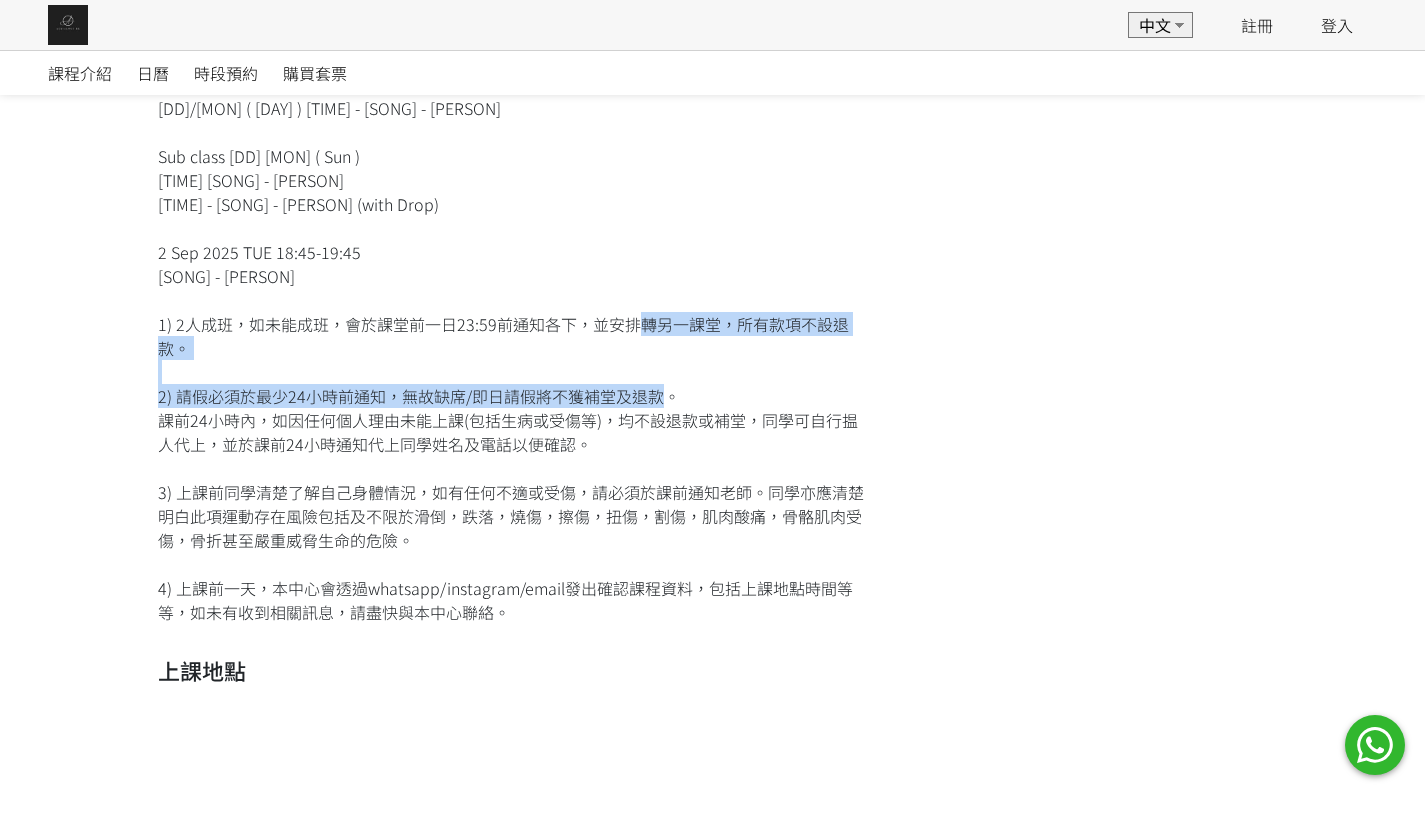 drag, startPoint x: 623, startPoint y: 335, endPoint x: 642, endPoint y: 390, distance: 58.189346 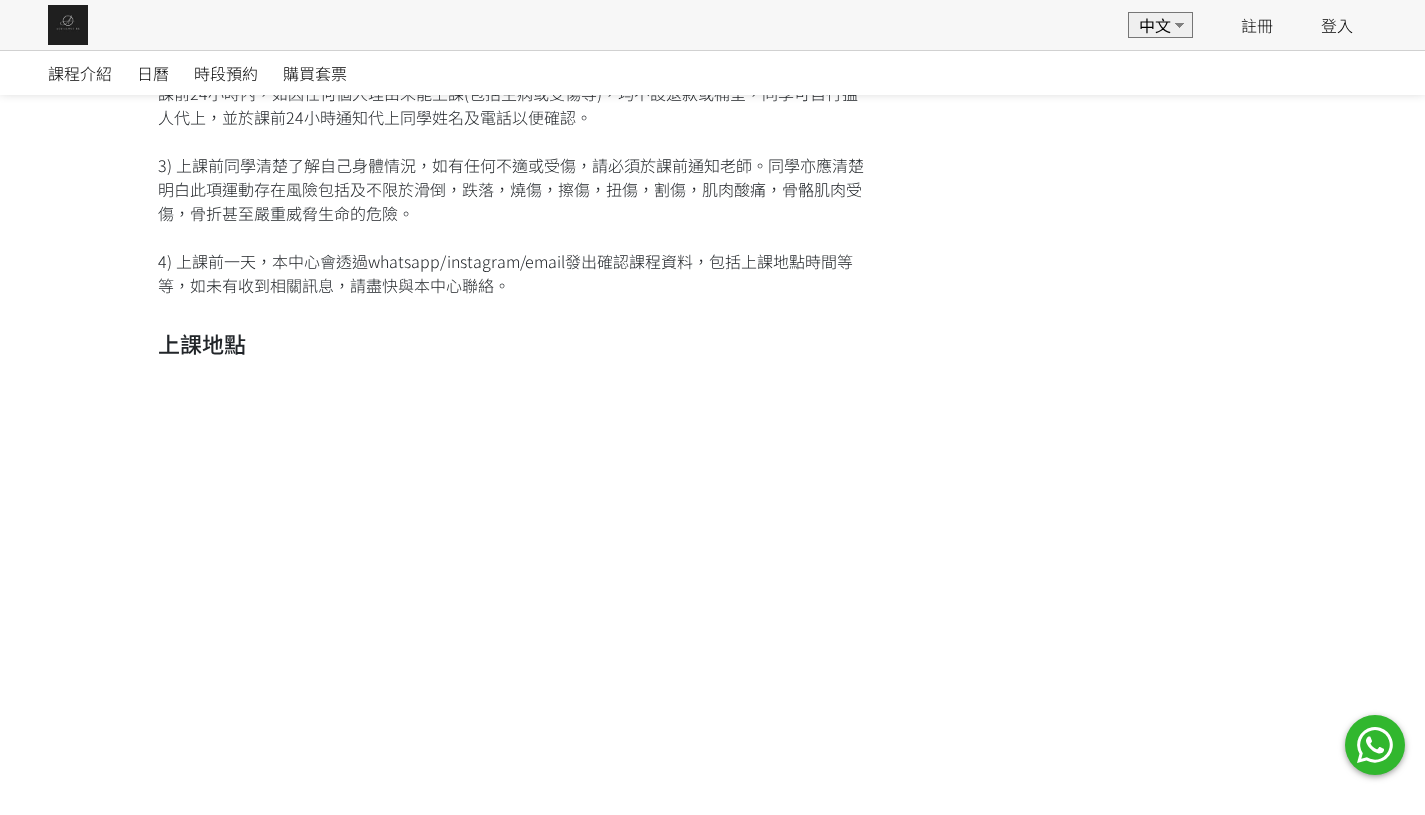 scroll, scrollTop: 1692, scrollLeft: 0, axis: vertical 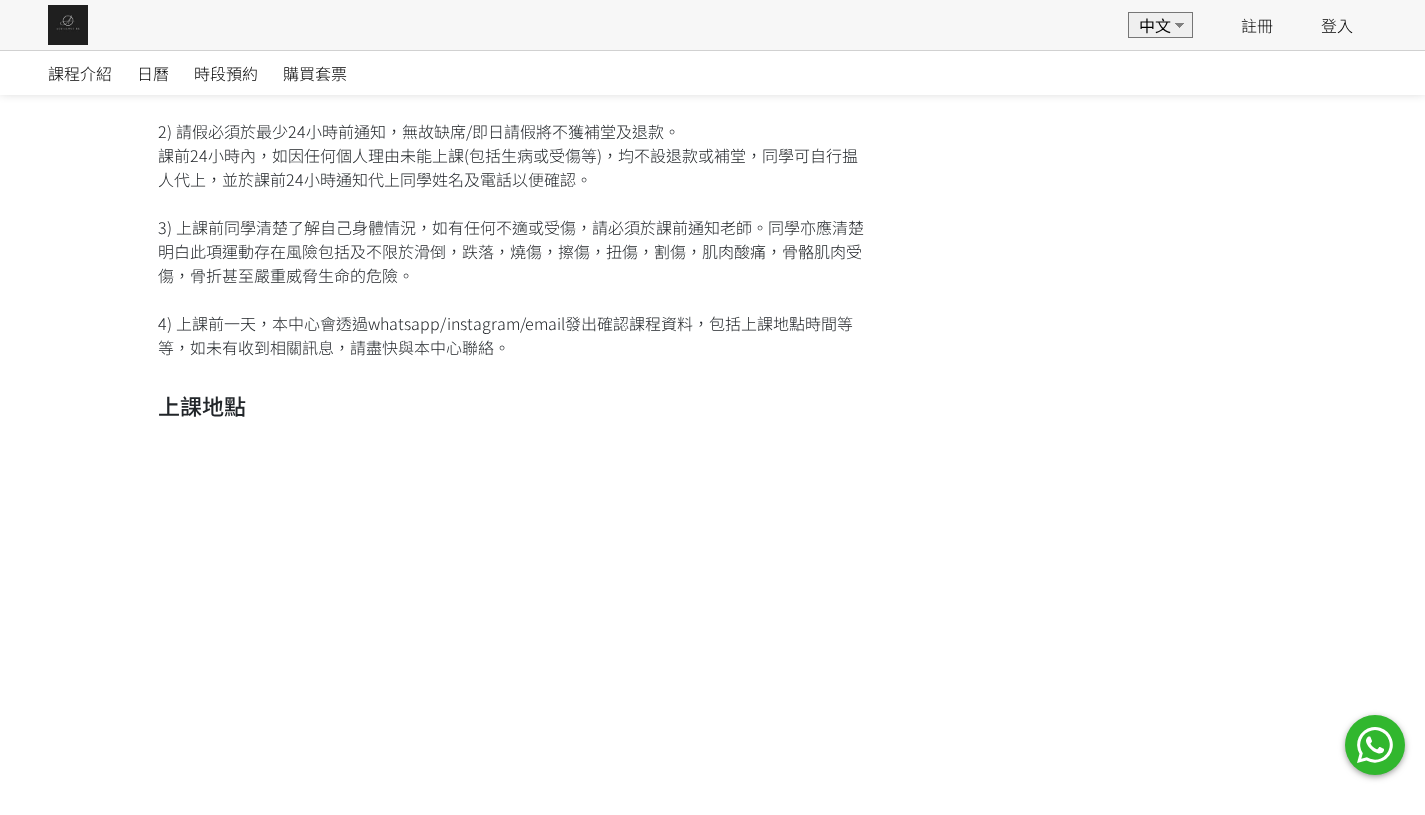 click on "Hammock Basic Flow💫
每堂會教一段簡單flow配合一個重點，例如: fan kick，轉hip，轉膊頭等等，將每個小技巧focus在一個flow內練好。課堂上會協助學生微調姿勢以穩定及安全做到動作，並找到適合自己的靚角度🤍
Tuesday Intro Flow class by [PERSON] [TIME]
[DD] [MON] : 再見寧靜海 - [PERSON]
[DD] [MON]  : 告白 - [PERSON]
[DD] [MON] : 地球很危險- [PERSON]
[DD] [MON] : 跌落凡間的天使- [PERSON]
[MON] : My love My fate - [PERSON]
[DD] [MON]   ：1874 - [PERSON]
[DD] [MON]  : 逃生門 - [PERSON]
[DD] [MON] : 可惜沒如果 - [PERSON]
Saturday [TIME] Intro Flow:
[DD] [MON] :  Dear Fiona - [PERSON]
[DD] [MON]  ：再見寧靜海 - [PERSON]
[DD] [MON]  : 告白 - [PERSON]
[DD] [MON] : 地球很危險- [PERSON]
[DD] [MON] : 跌落凡間的天使- [PERSON]
[DD] [MON] :  My love My fate - [PERSON]
[DD] [MON]   ：1874 - [PERSON]
[DD] [MON]   : 逃生門 - [PERSON]
Sat [TIME] Lv1 Flow:
[DD] [MON] ：最幸福的事 - [PERSON]
[DD] [MON]   : 籠 - [PERSON]" at bounding box center [513, -337] 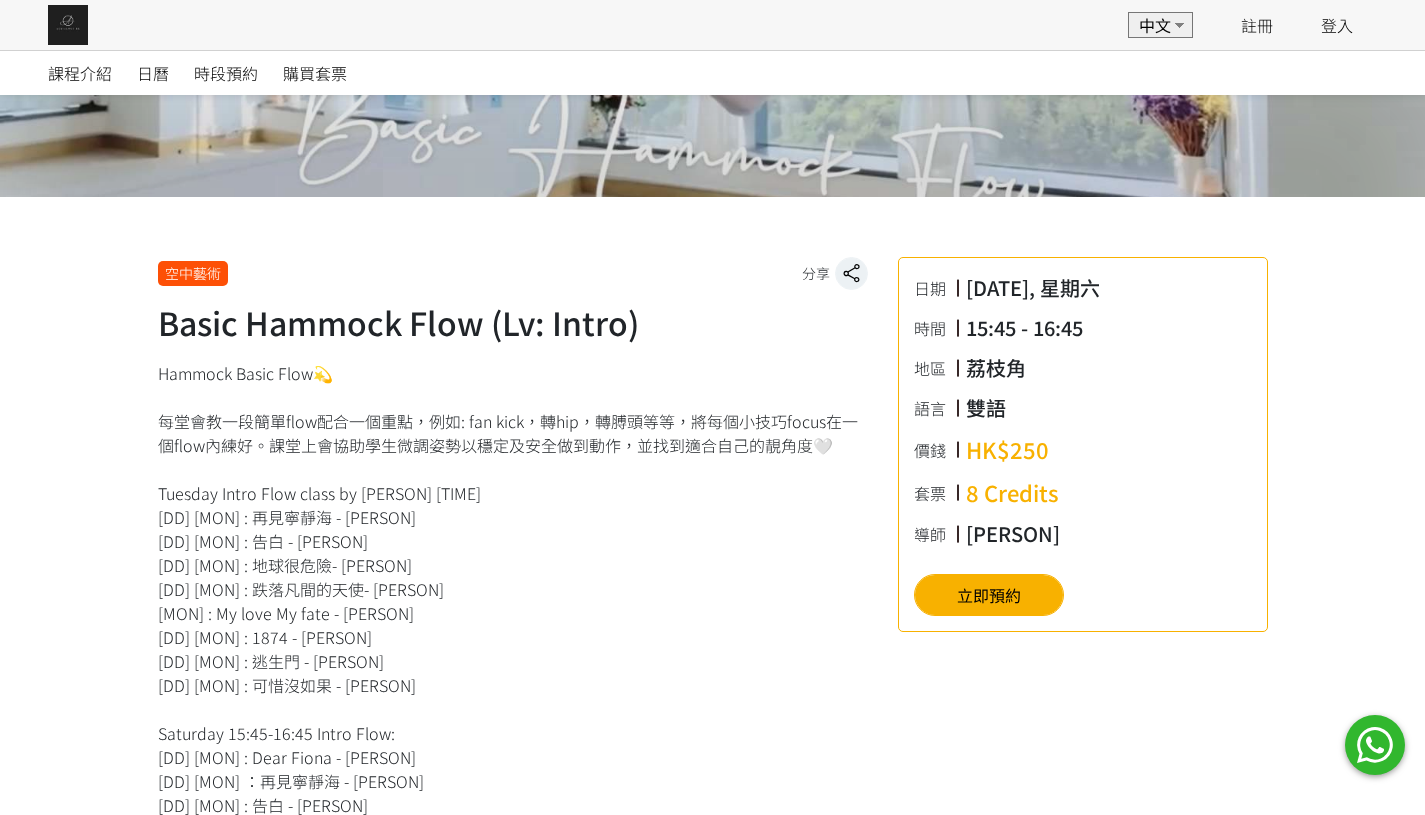 scroll, scrollTop: 407, scrollLeft: 0, axis: vertical 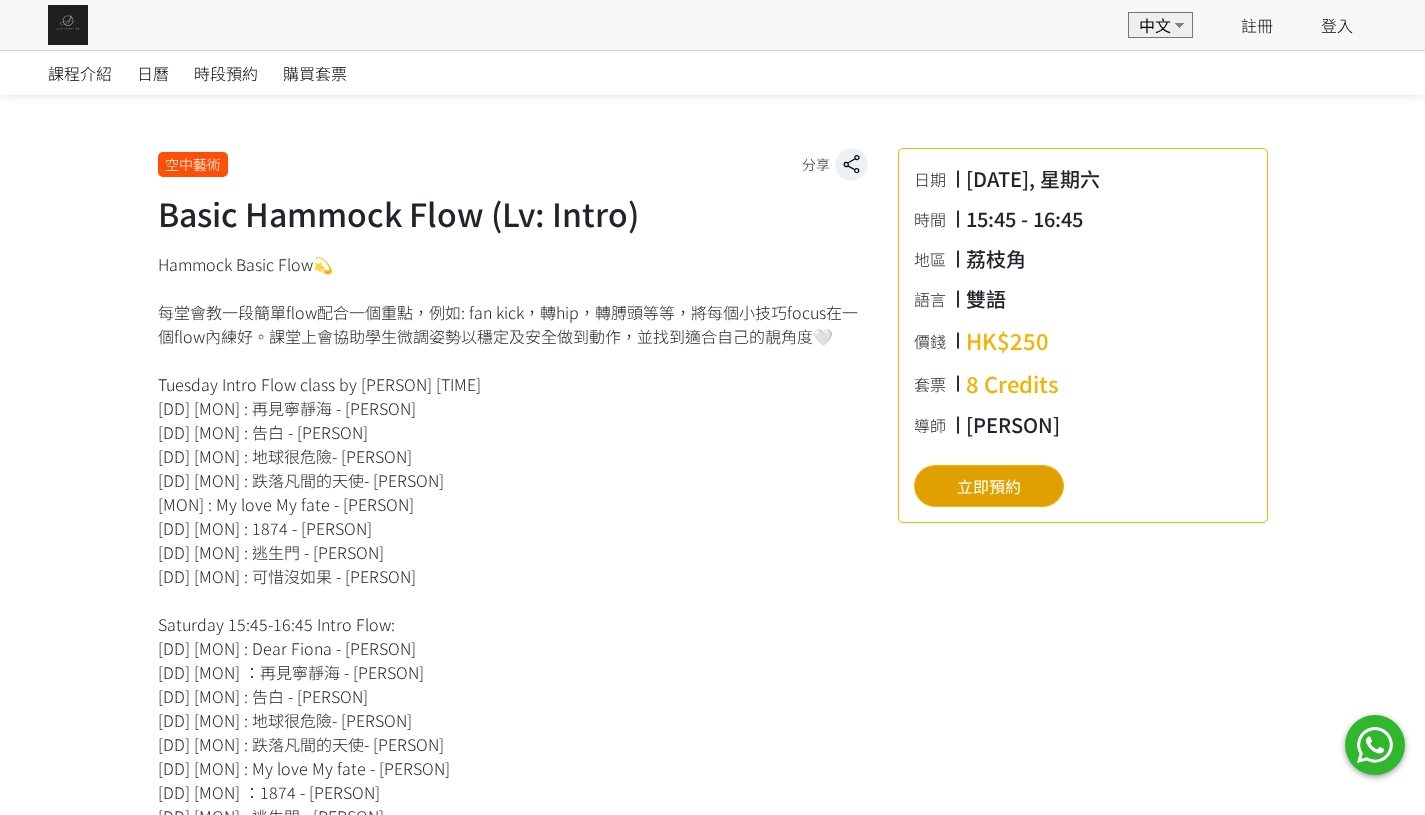 click on "立即預約" at bounding box center (989, 486) 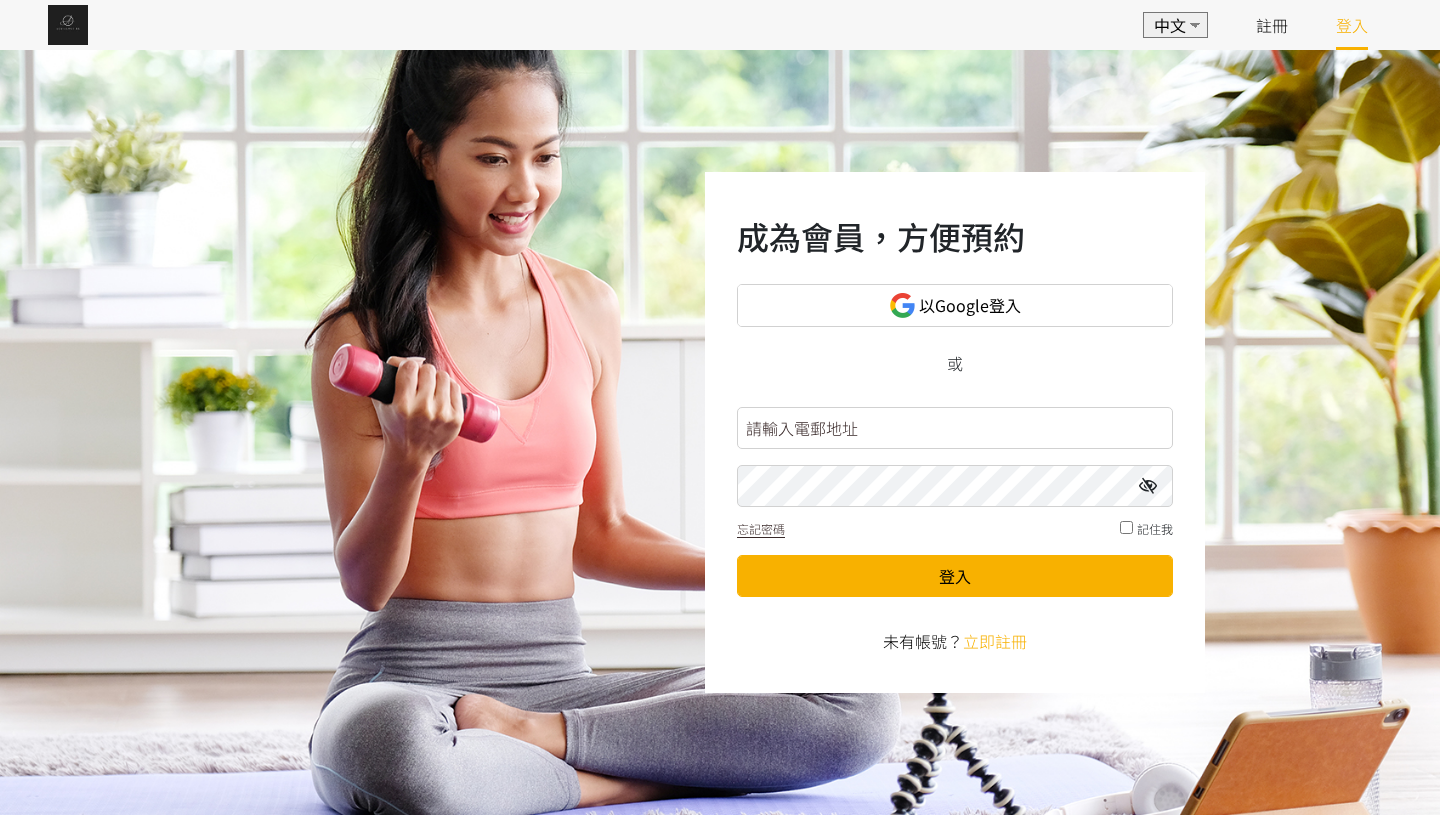 scroll, scrollTop: 0, scrollLeft: 0, axis: both 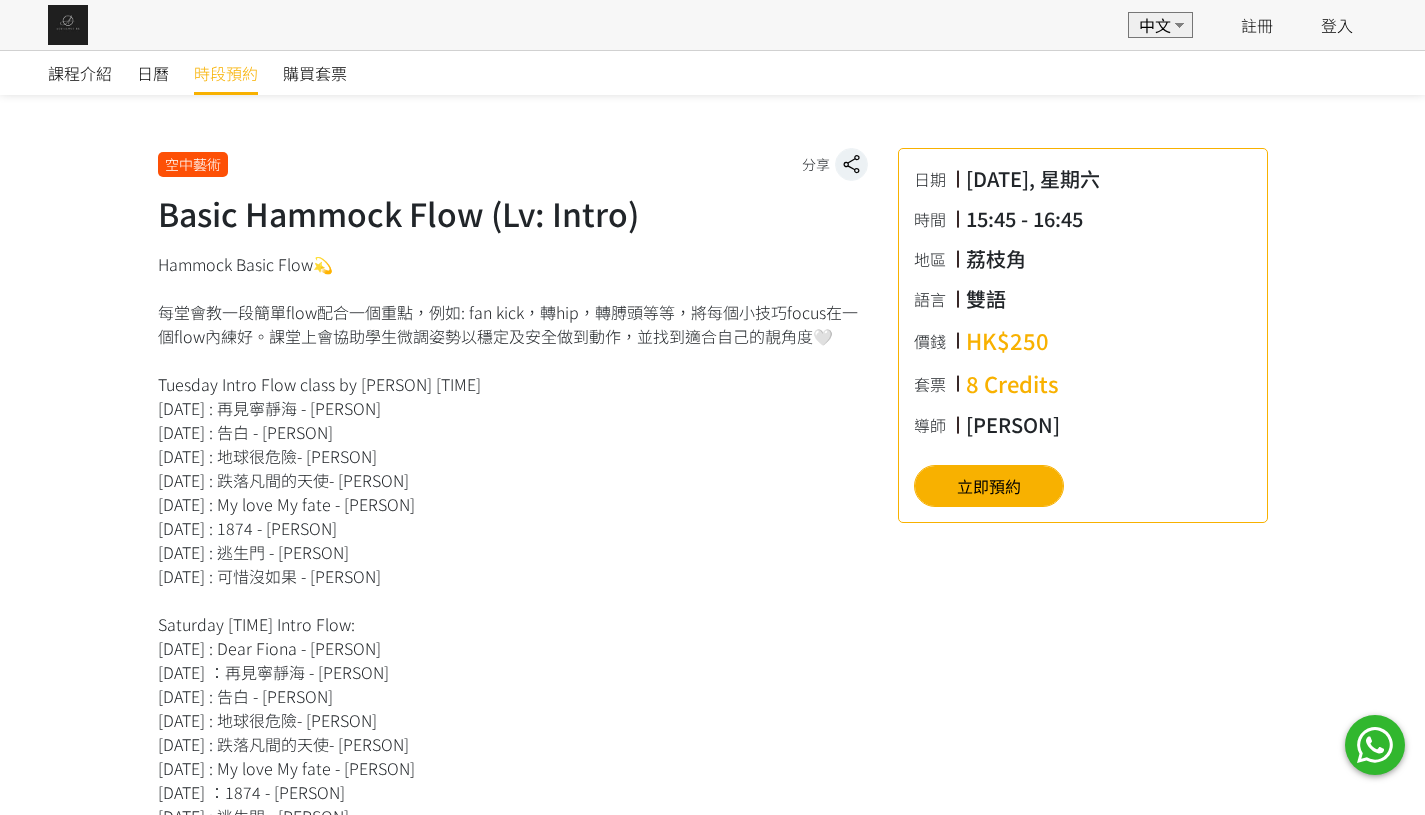 click on "時段預約" at bounding box center [226, 73] 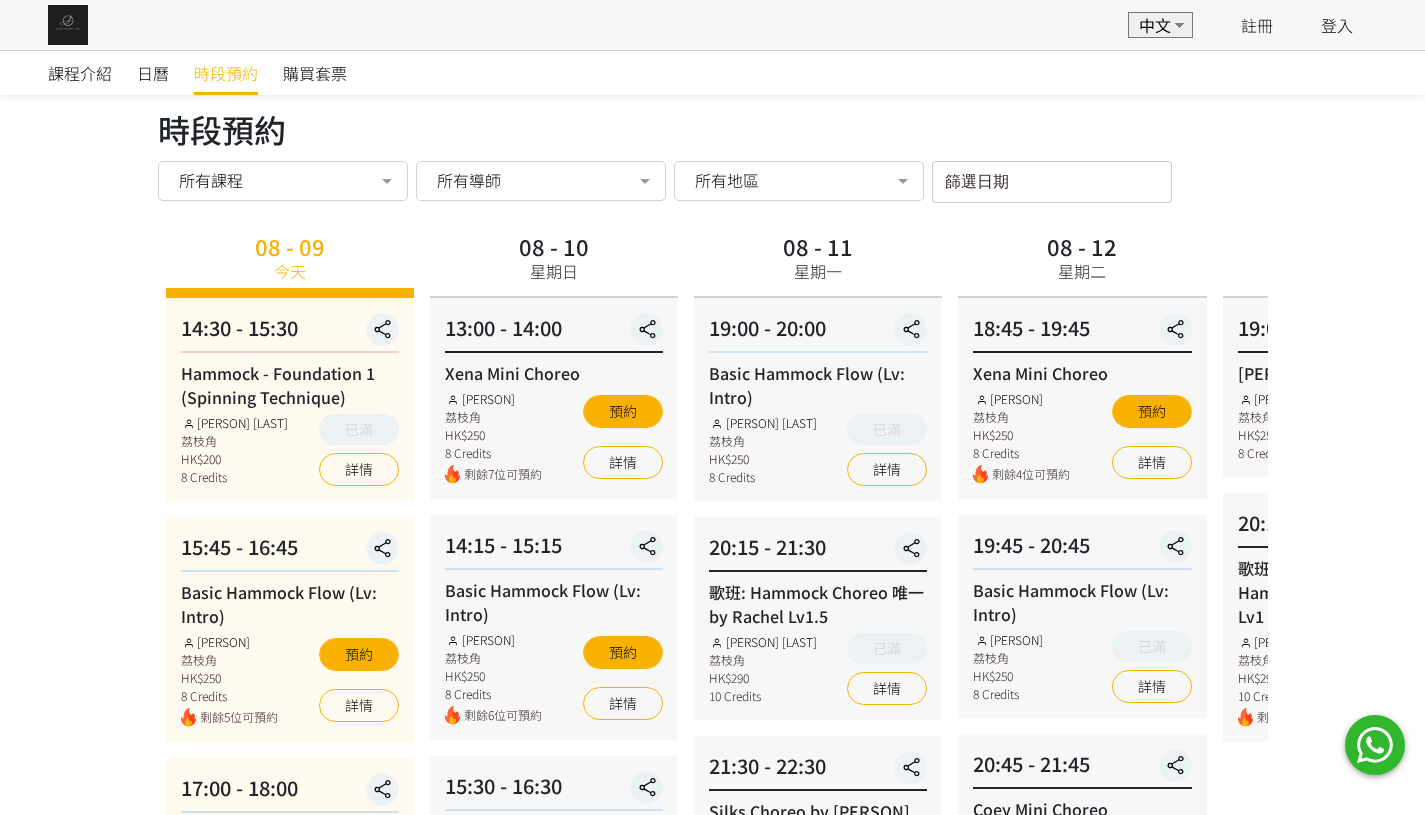 scroll, scrollTop: 172, scrollLeft: 0, axis: vertical 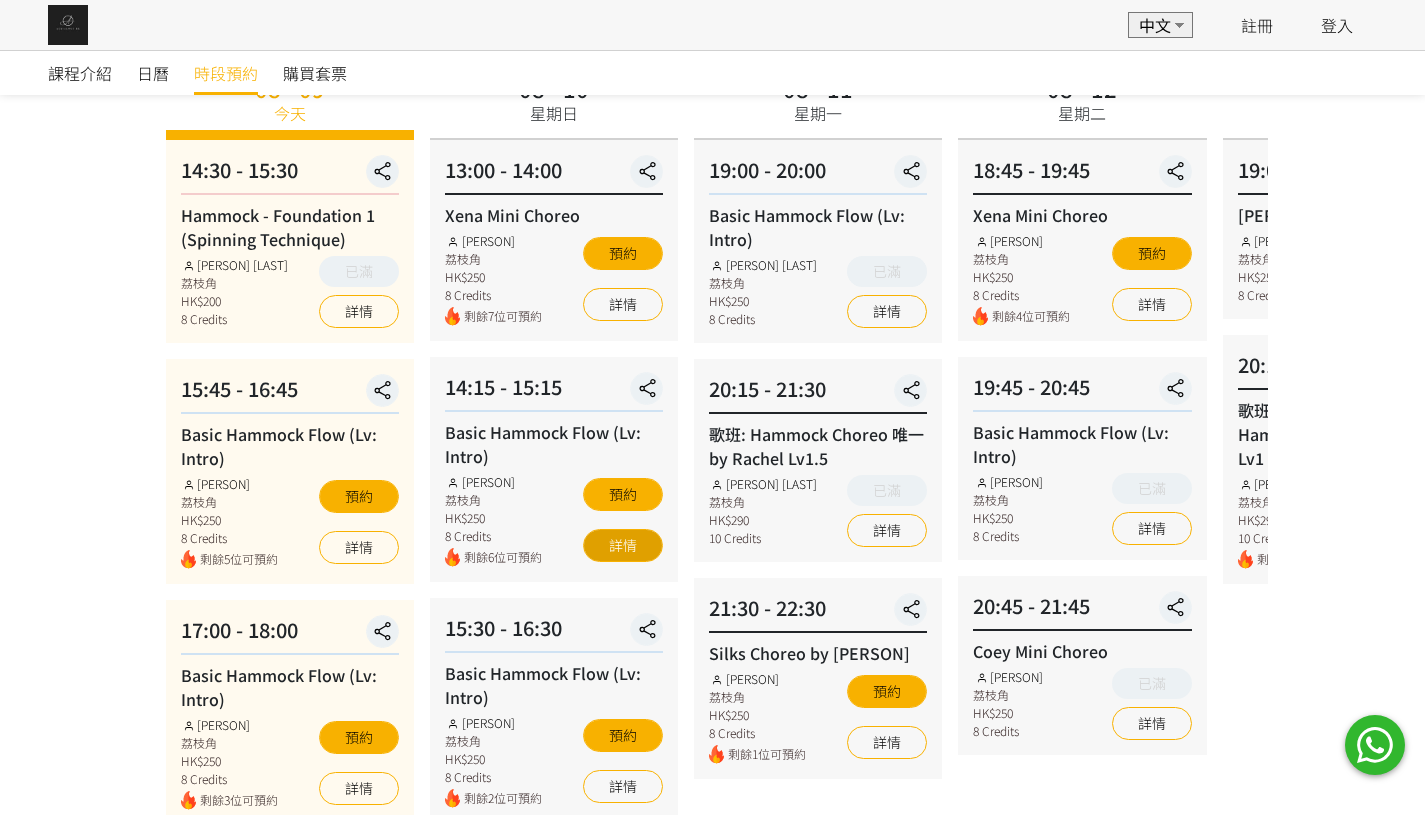 click on "詳情" at bounding box center [623, 545] 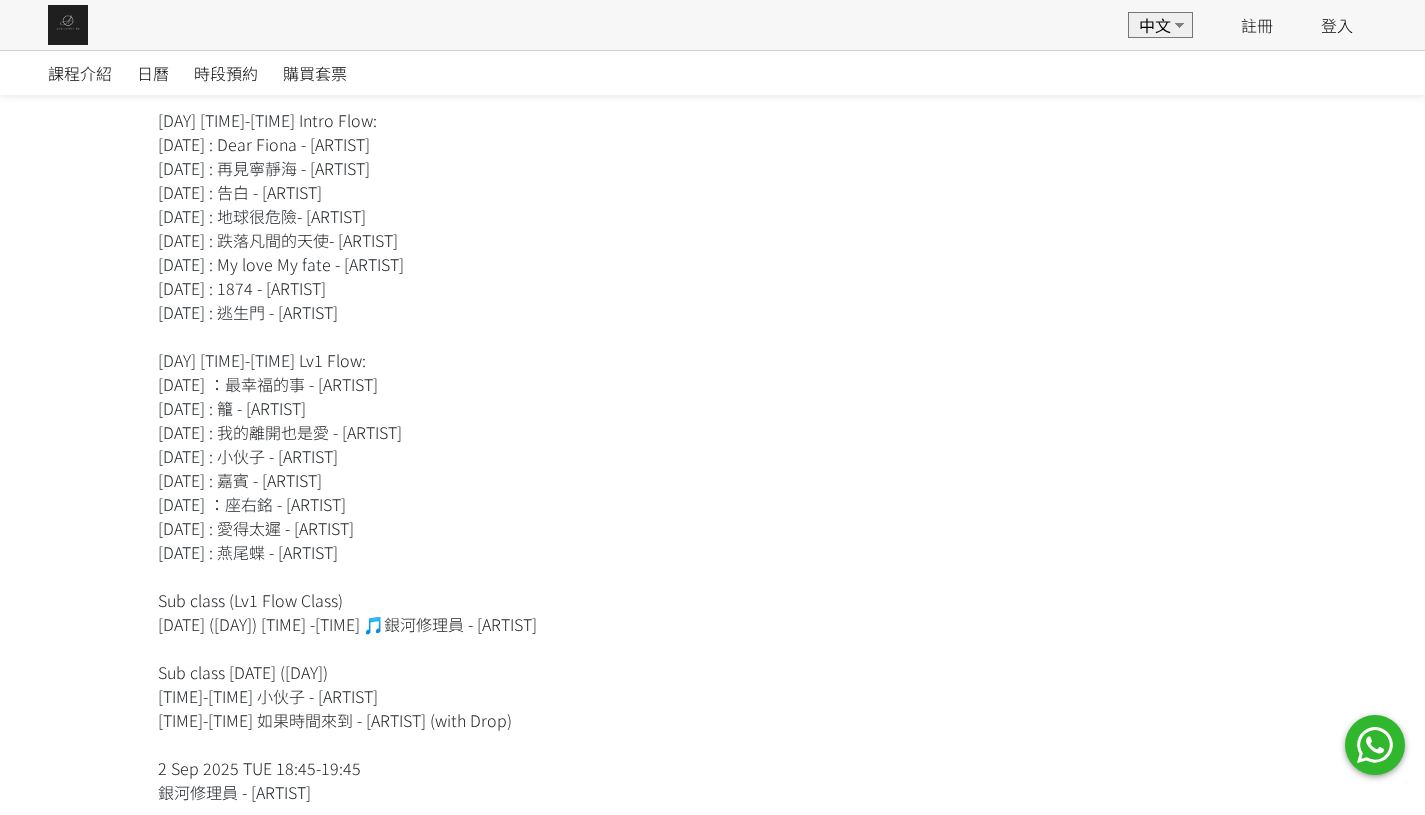 scroll, scrollTop: 953, scrollLeft: 0, axis: vertical 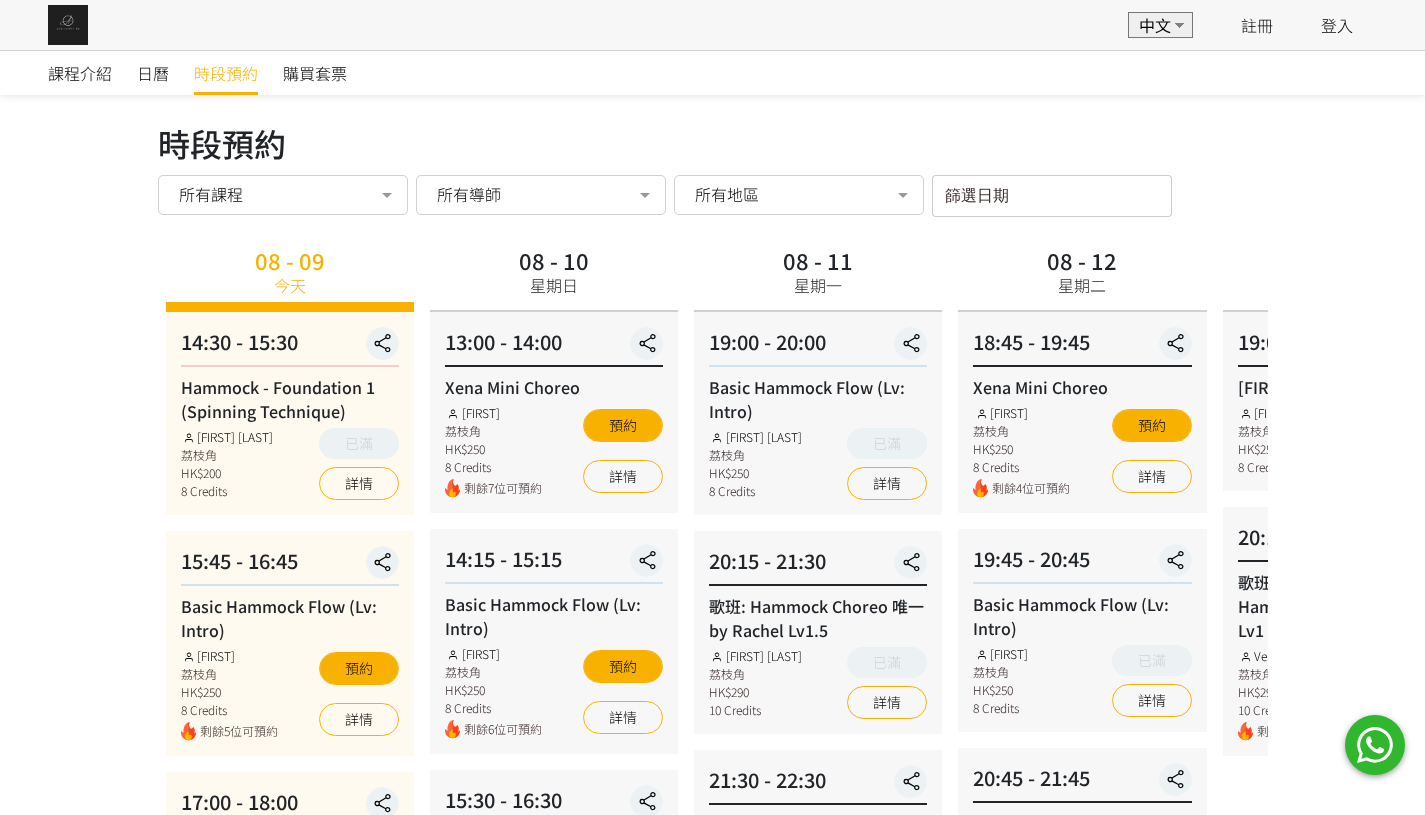 click on "EN 中文   註冊   登入" at bounding box center [712, 25] 